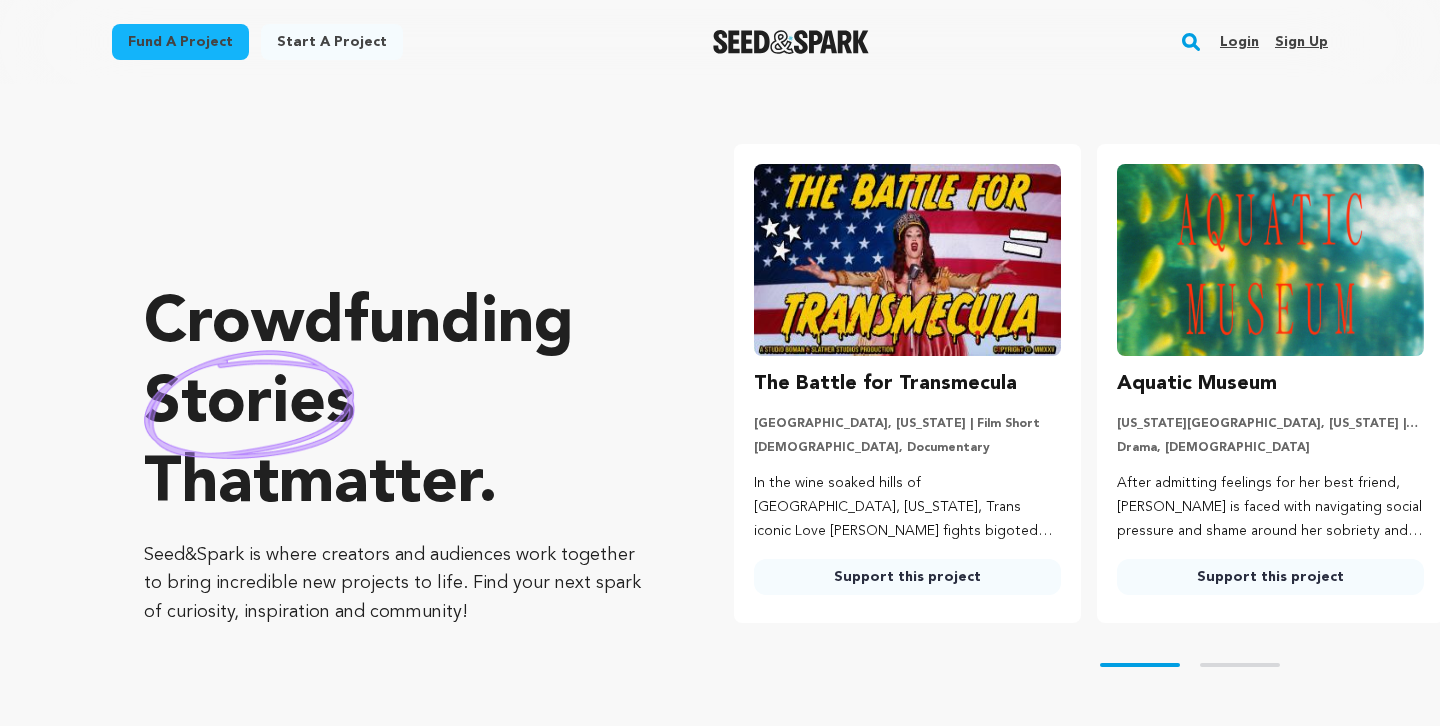 scroll, scrollTop: 0, scrollLeft: 0, axis: both 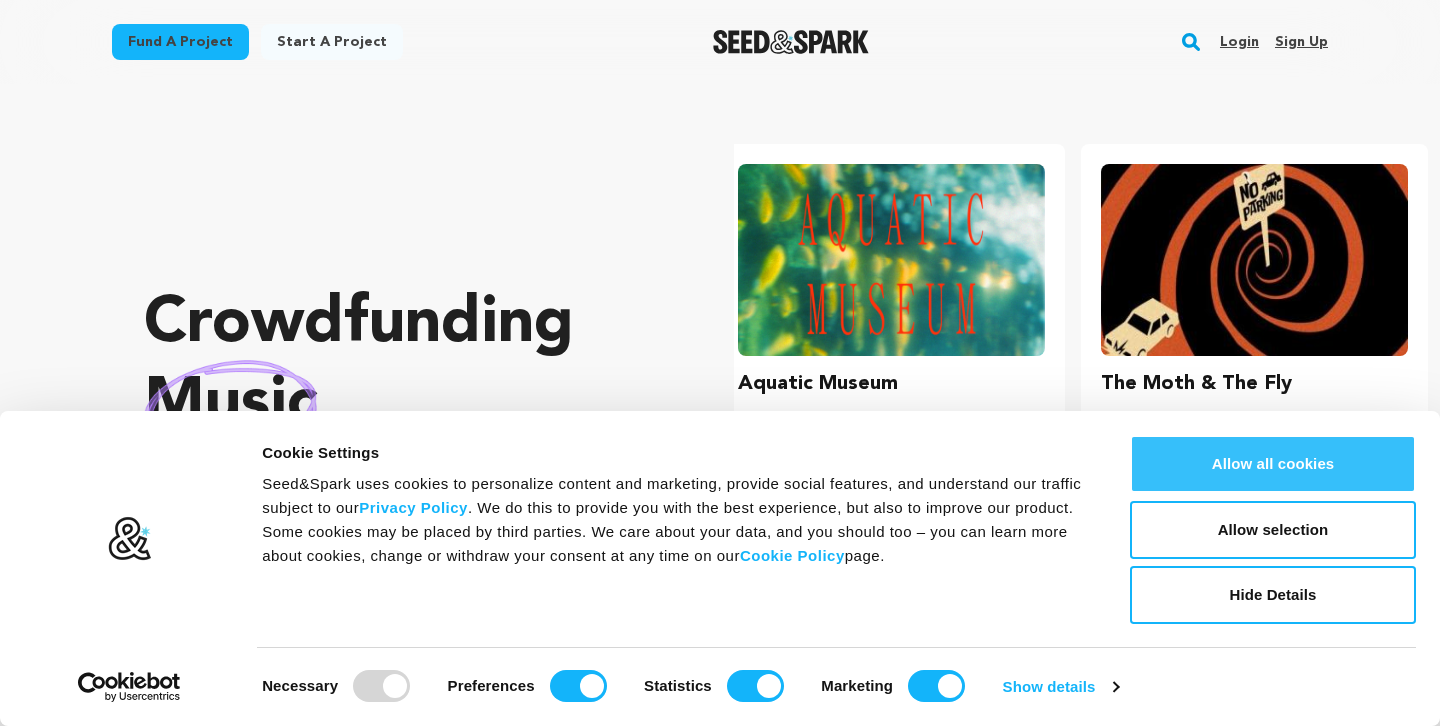 click on "Allow all cookies" at bounding box center [1273, 464] 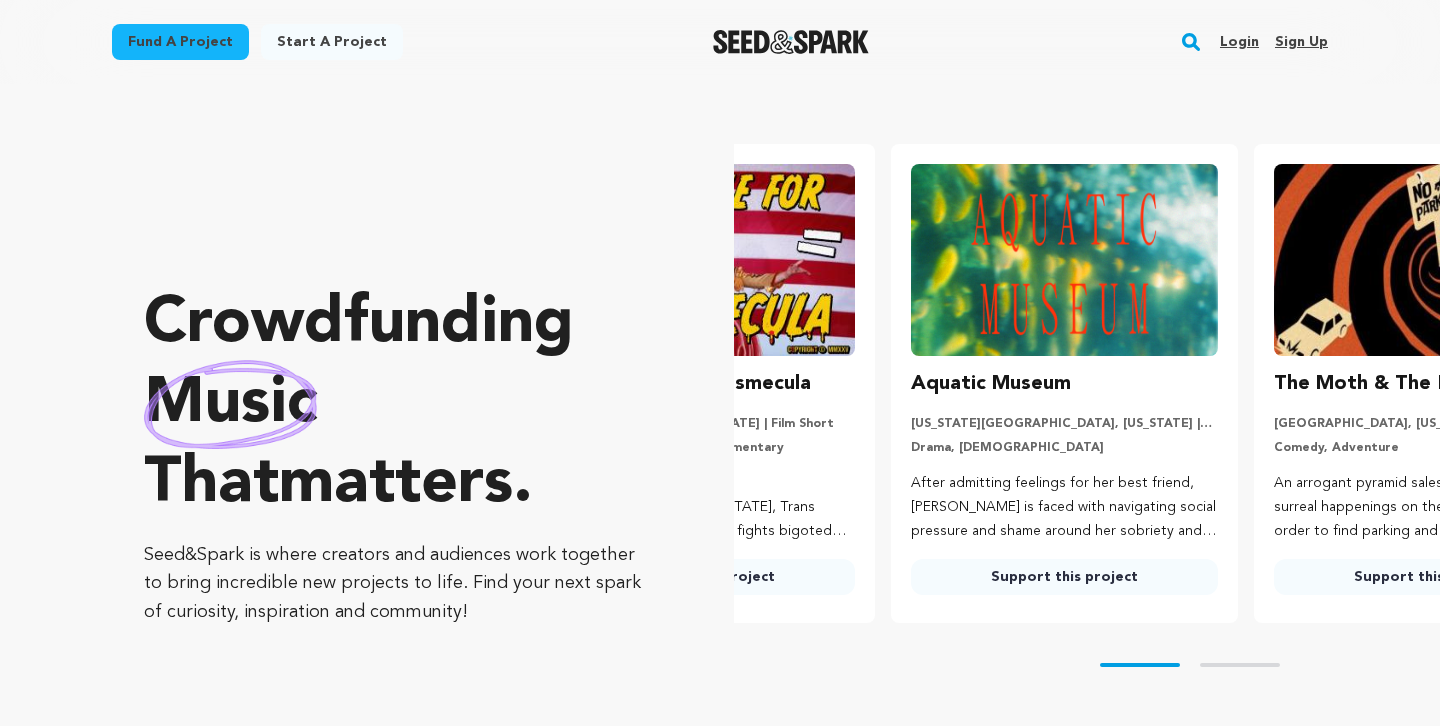 scroll, scrollTop: 0, scrollLeft: 0, axis: both 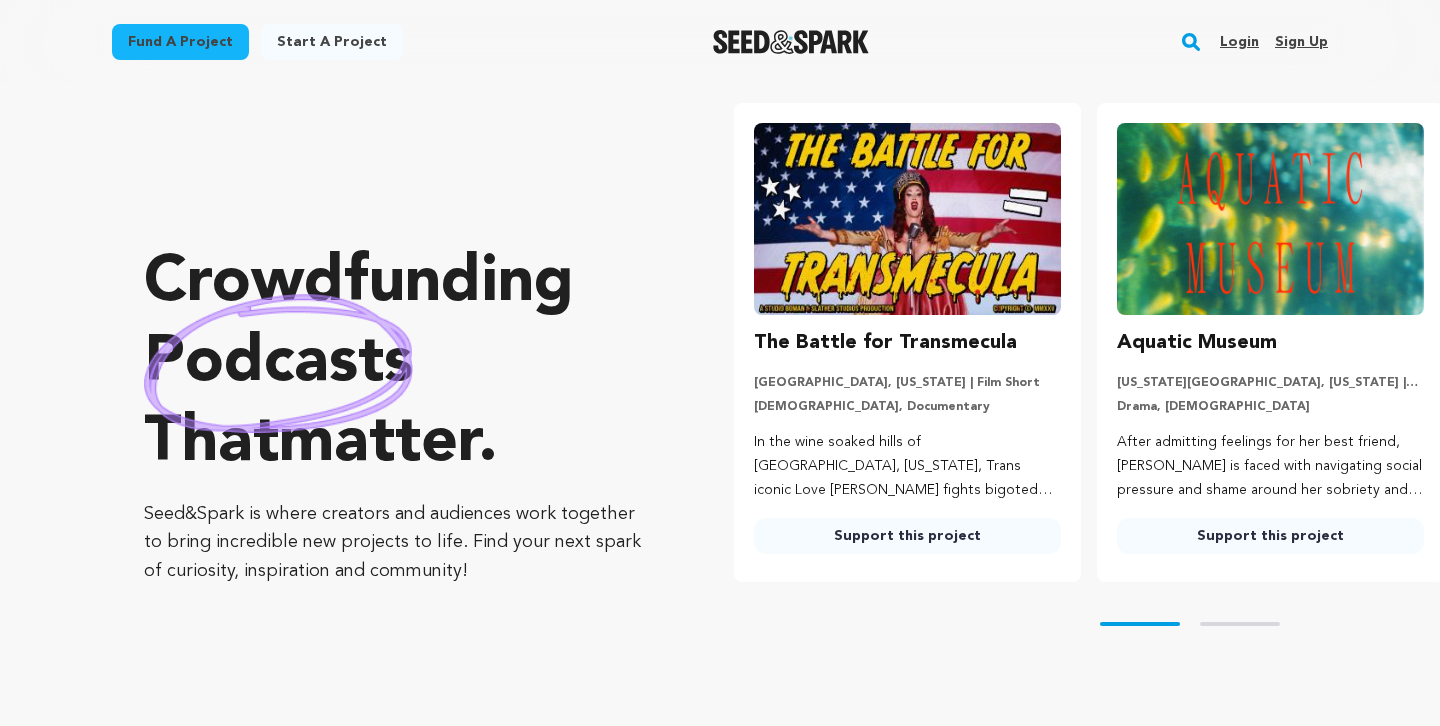 click on "Fund a project" at bounding box center (180, 42) 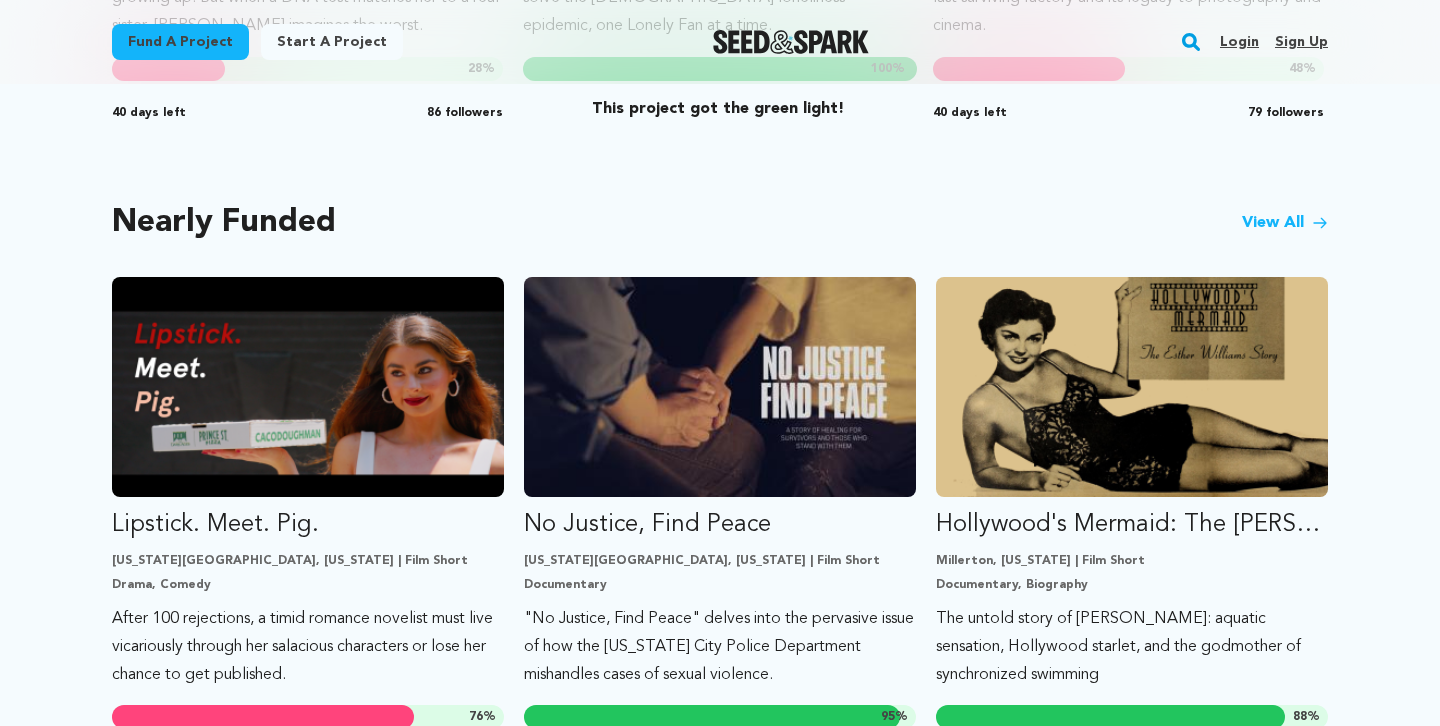 scroll, scrollTop: 1612, scrollLeft: 0, axis: vertical 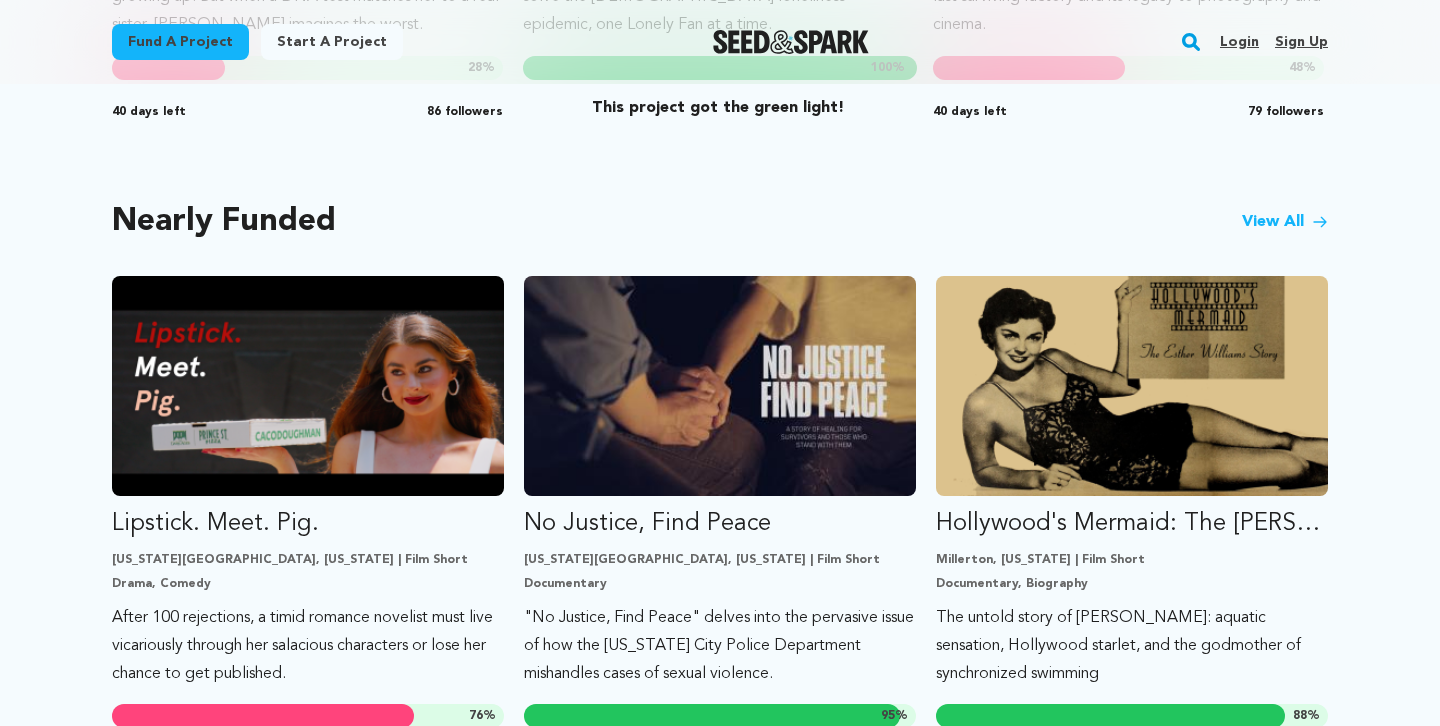 click on "View All" at bounding box center (1285, 222) 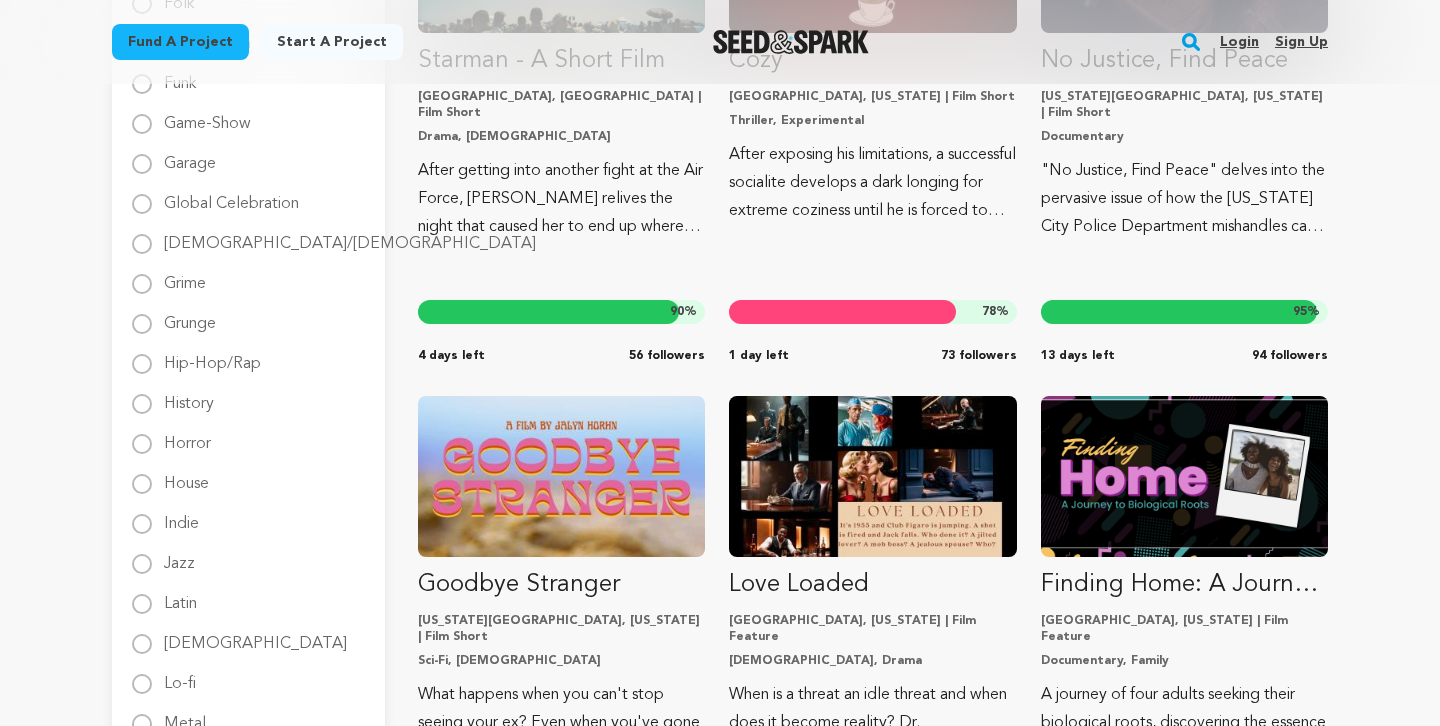 scroll, scrollTop: 1524, scrollLeft: 0, axis: vertical 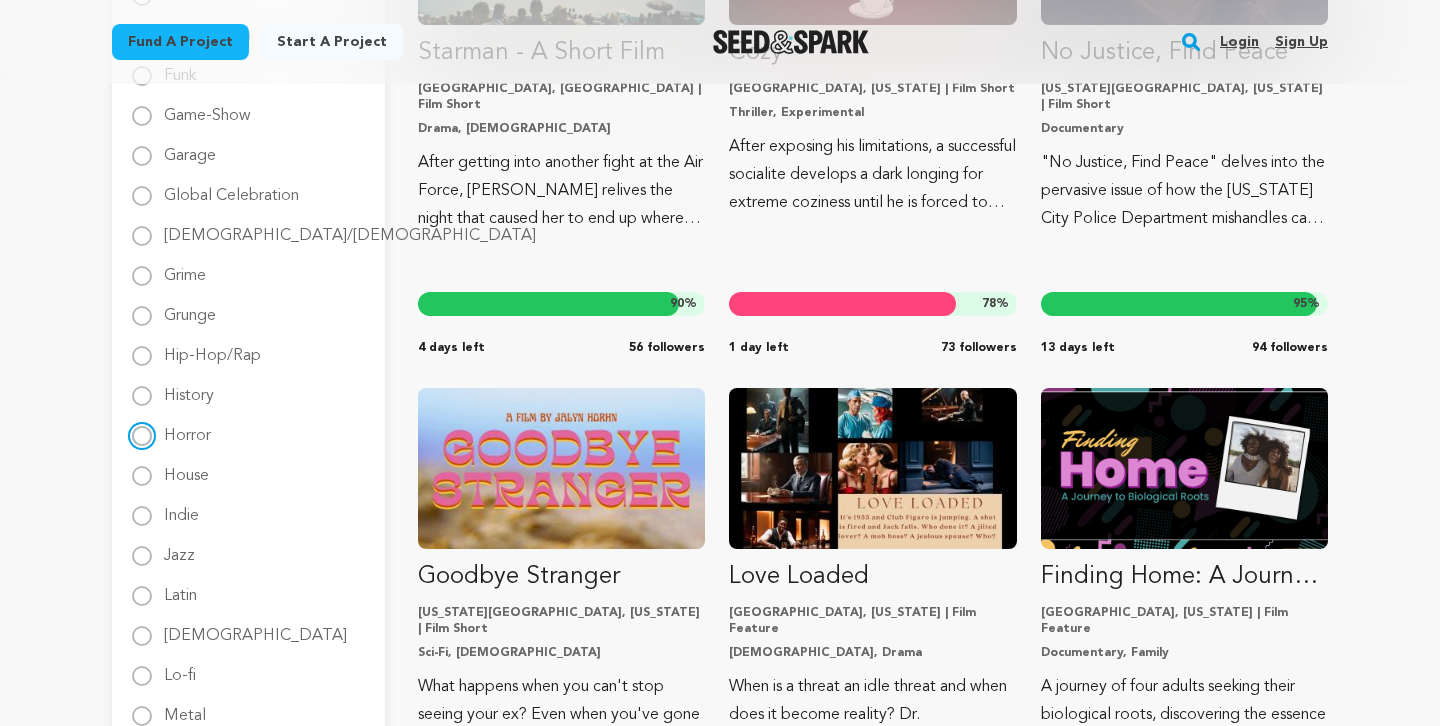 click on "Horror" at bounding box center [142, 436] 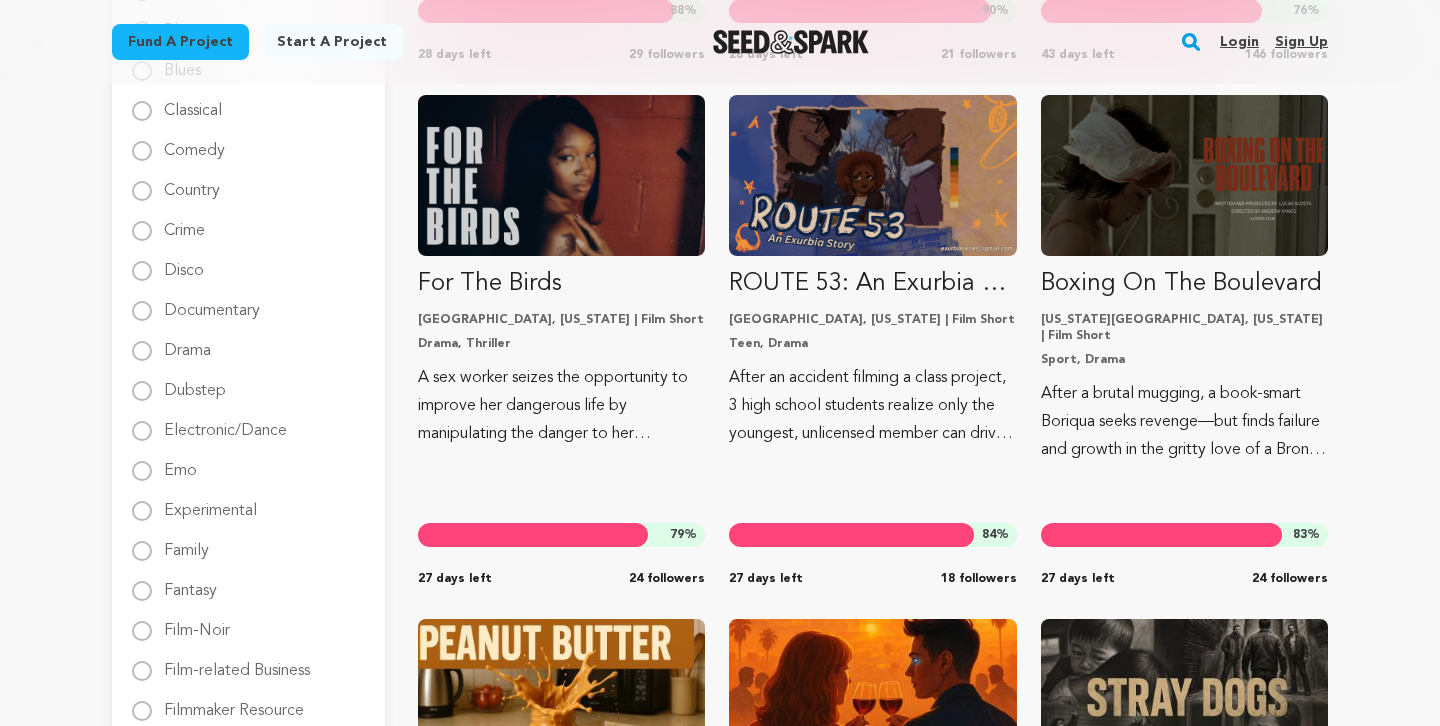 scroll, scrollTop: 771, scrollLeft: 0, axis: vertical 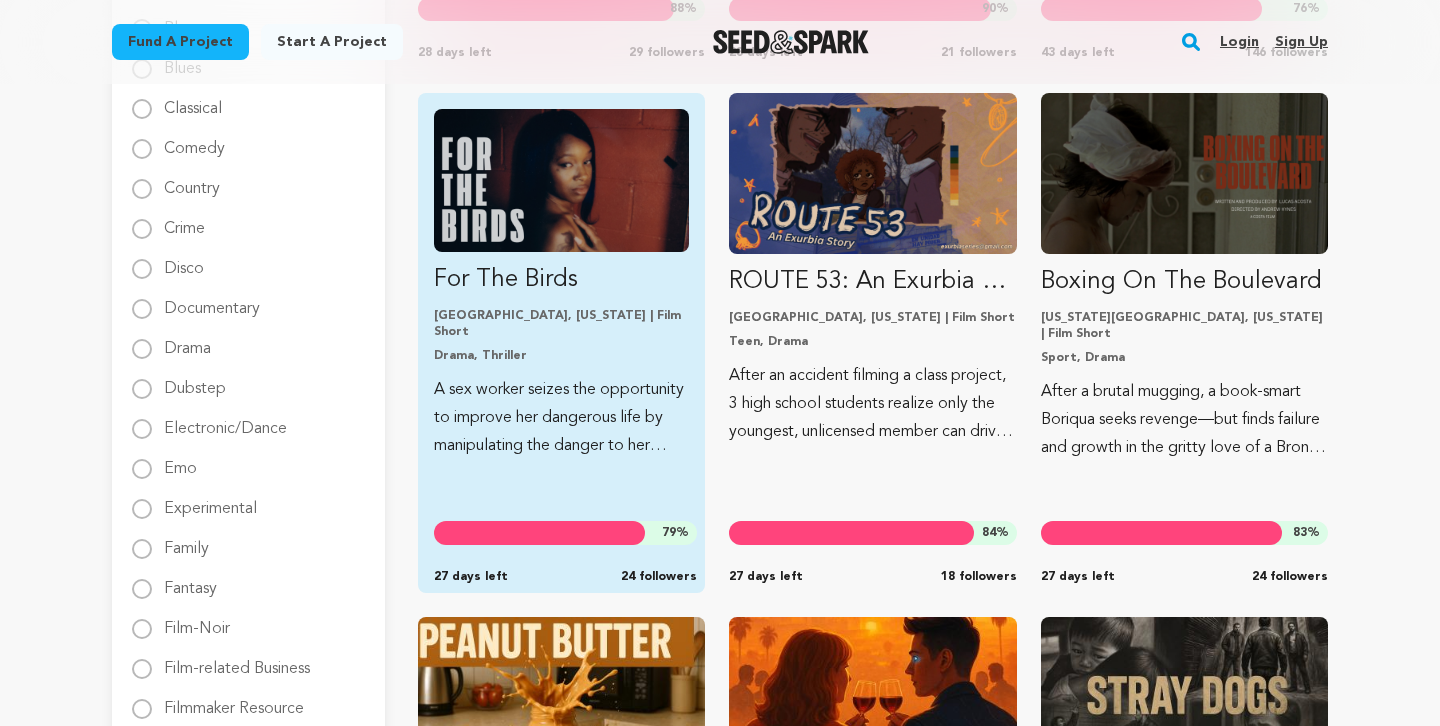 click on "A sex worker seizes the opportunity to improve her dangerous life by manipulating the danger to her advantage, one unstable man at a time." at bounding box center [561, 418] 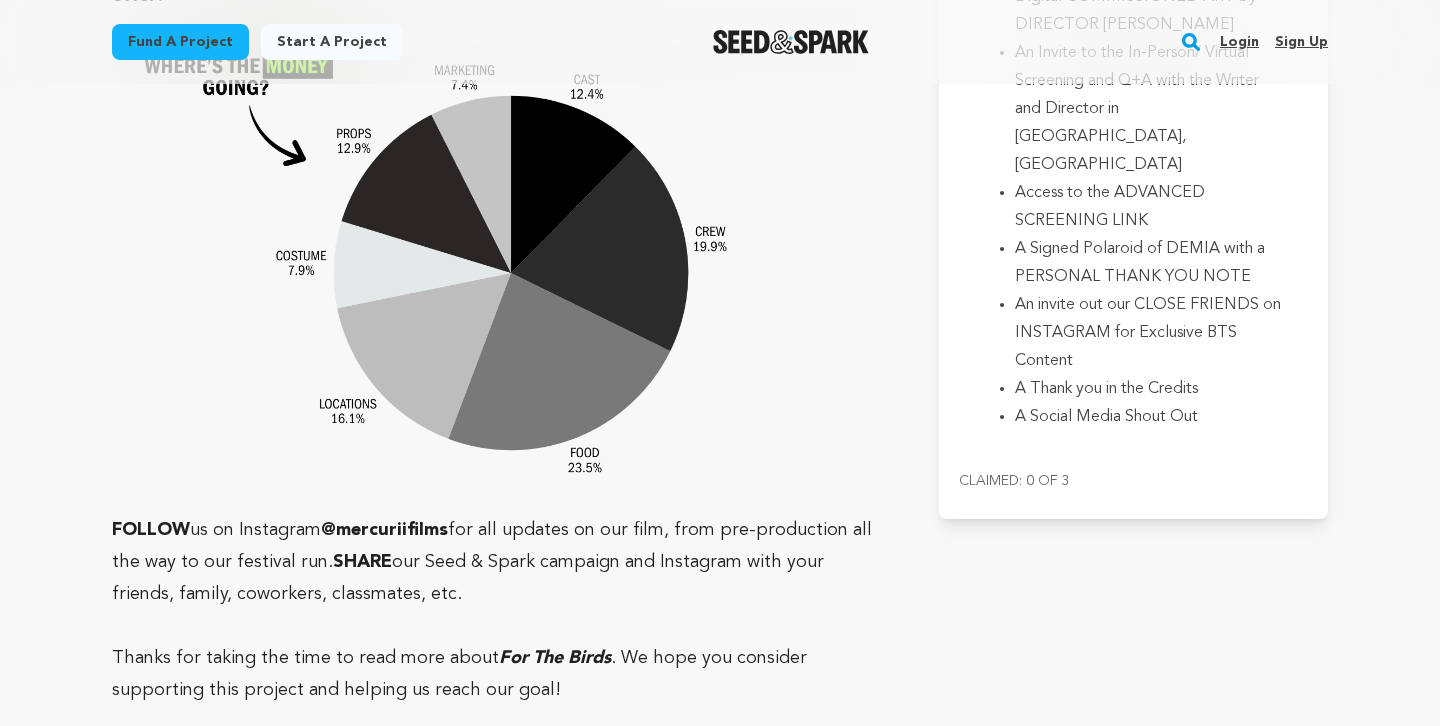 scroll, scrollTop: 6000, scrollLeft: 0, axis: vertical 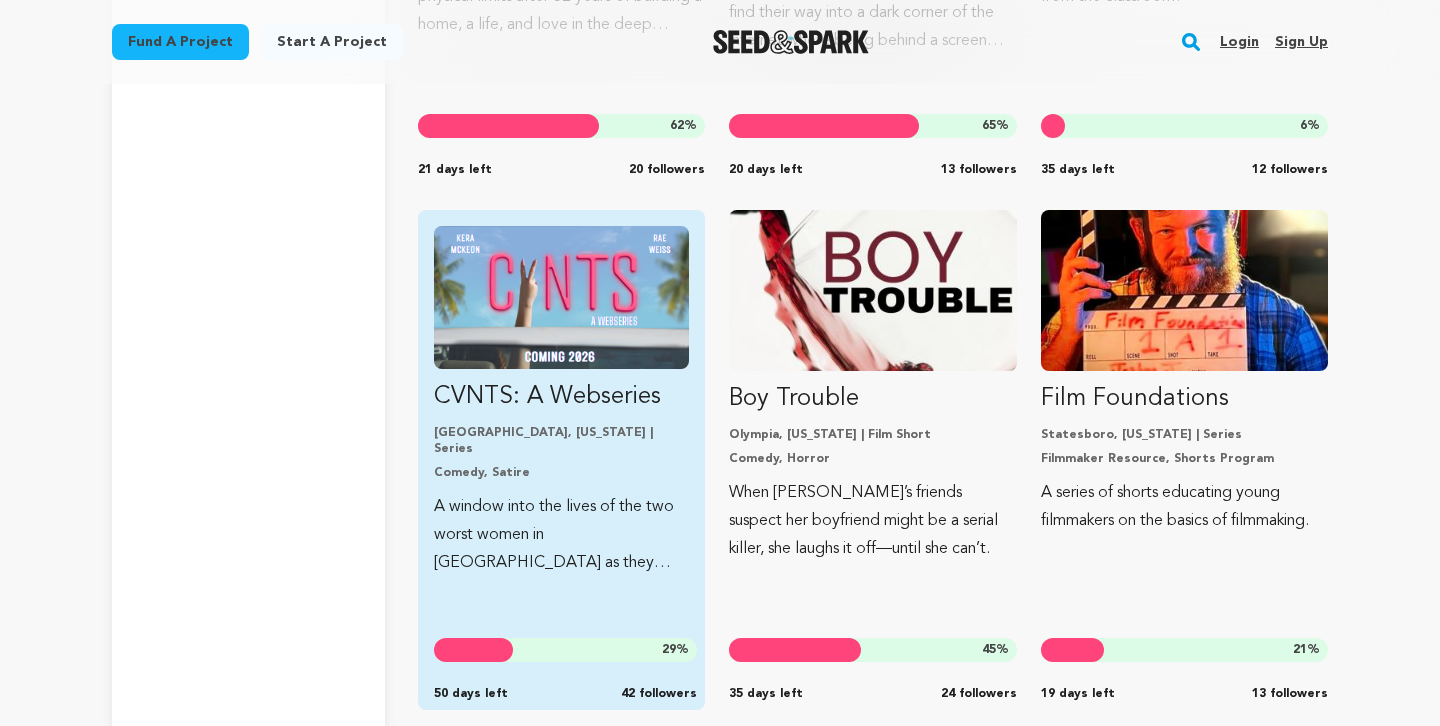click at bounding box center [561, 297] 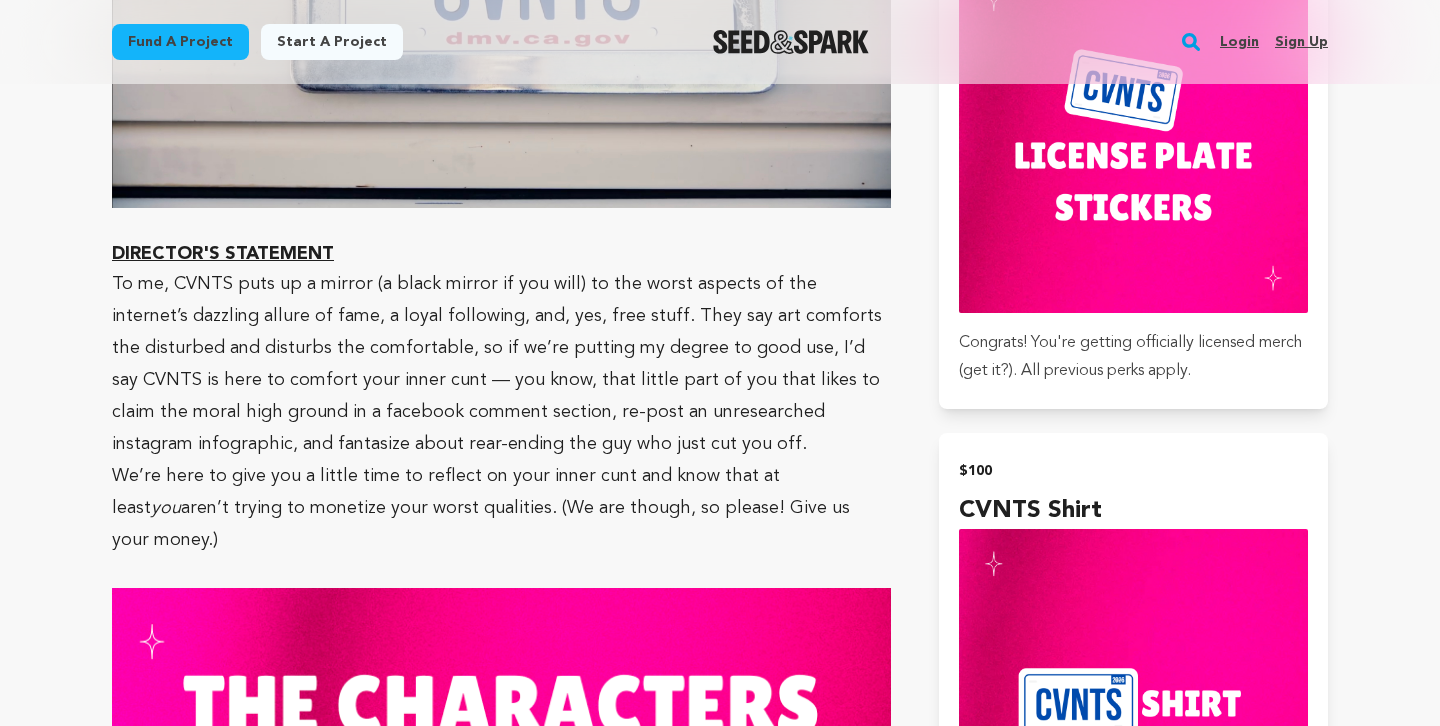 scroll, scrollTop: 3383, scrollLeft: 0, axis: vertical 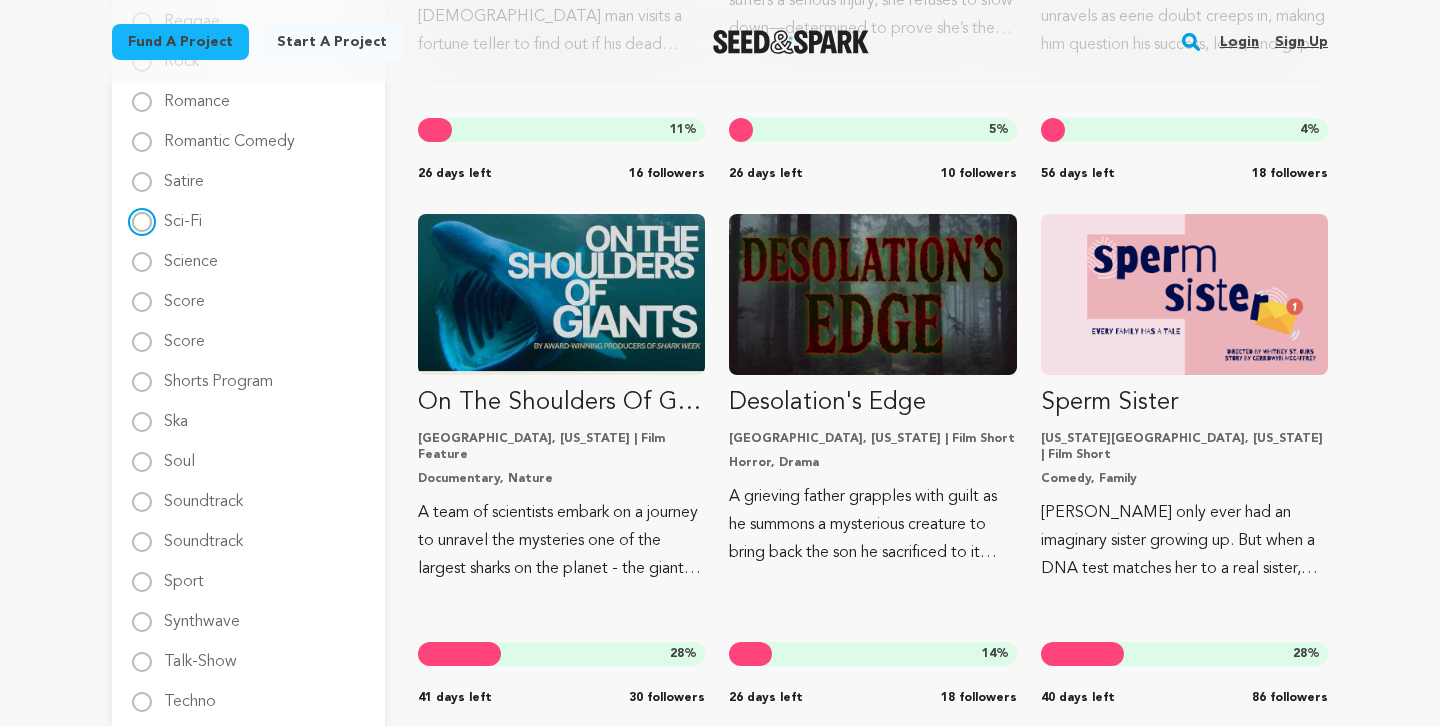click on "Sci-Fi" at bounding box center (142, 222) 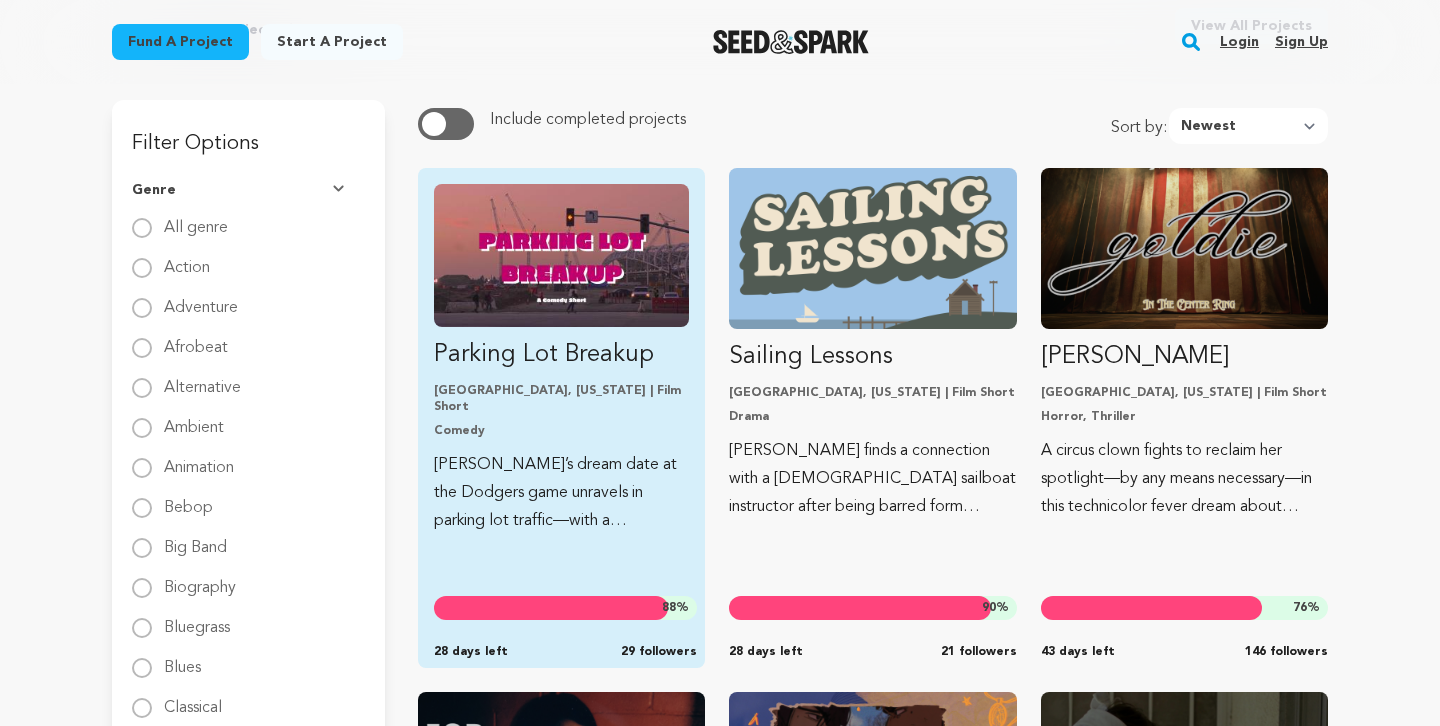 scroll, scrollTop: 177, scrollLeft: 0, axis: vertical 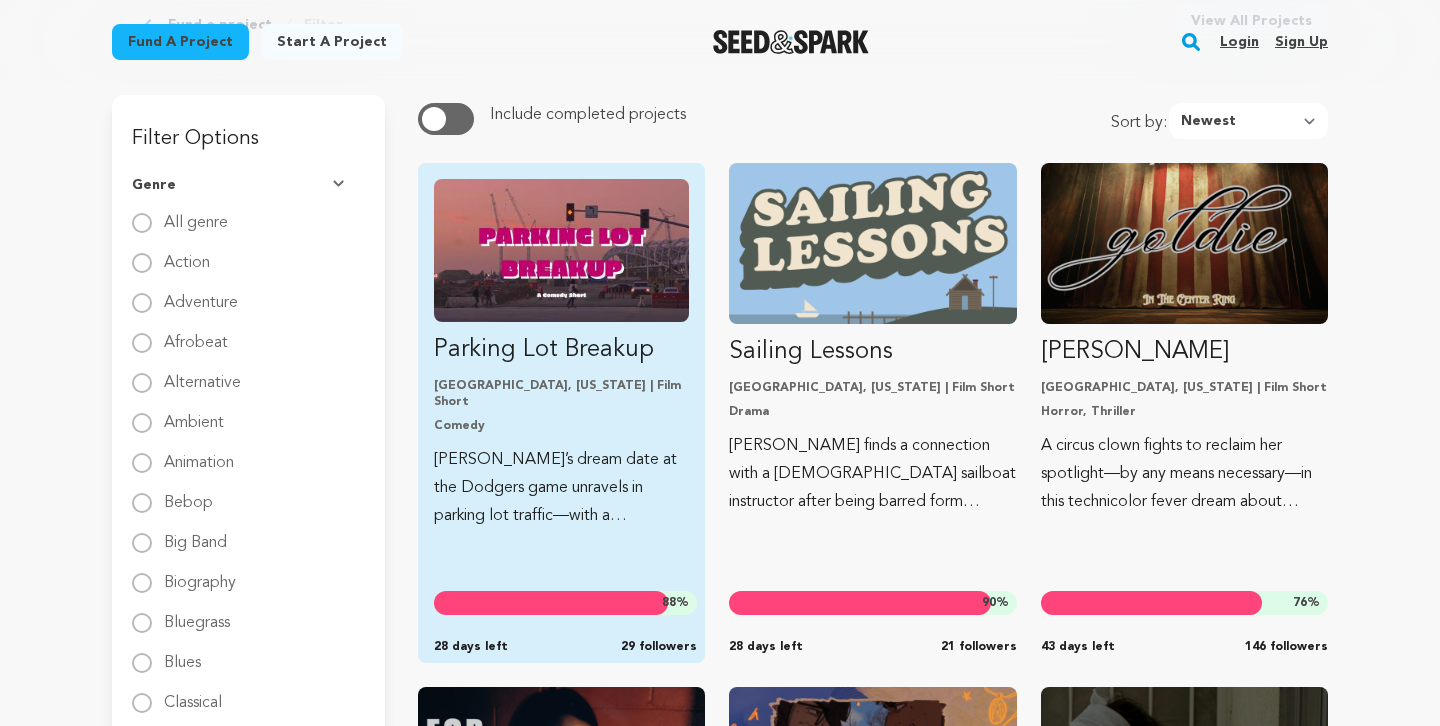 click on "Andi’s dream date at the Dodgers game unravels in parking lot traffic—with a conversation that really shouldn't happen in a leased BMW." at bounding box center (561, 488) 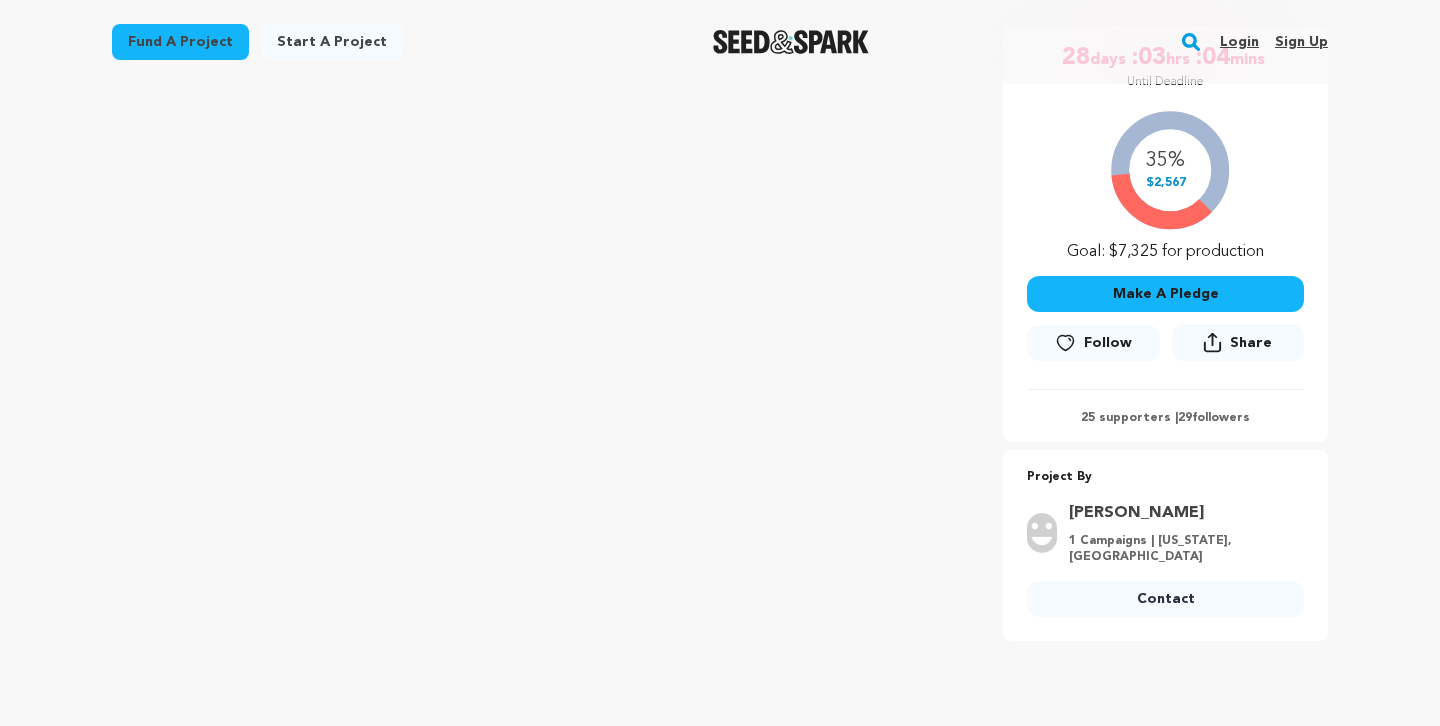 scroll, scrollTop: 365, scrollLeft: 0, axis: vertical 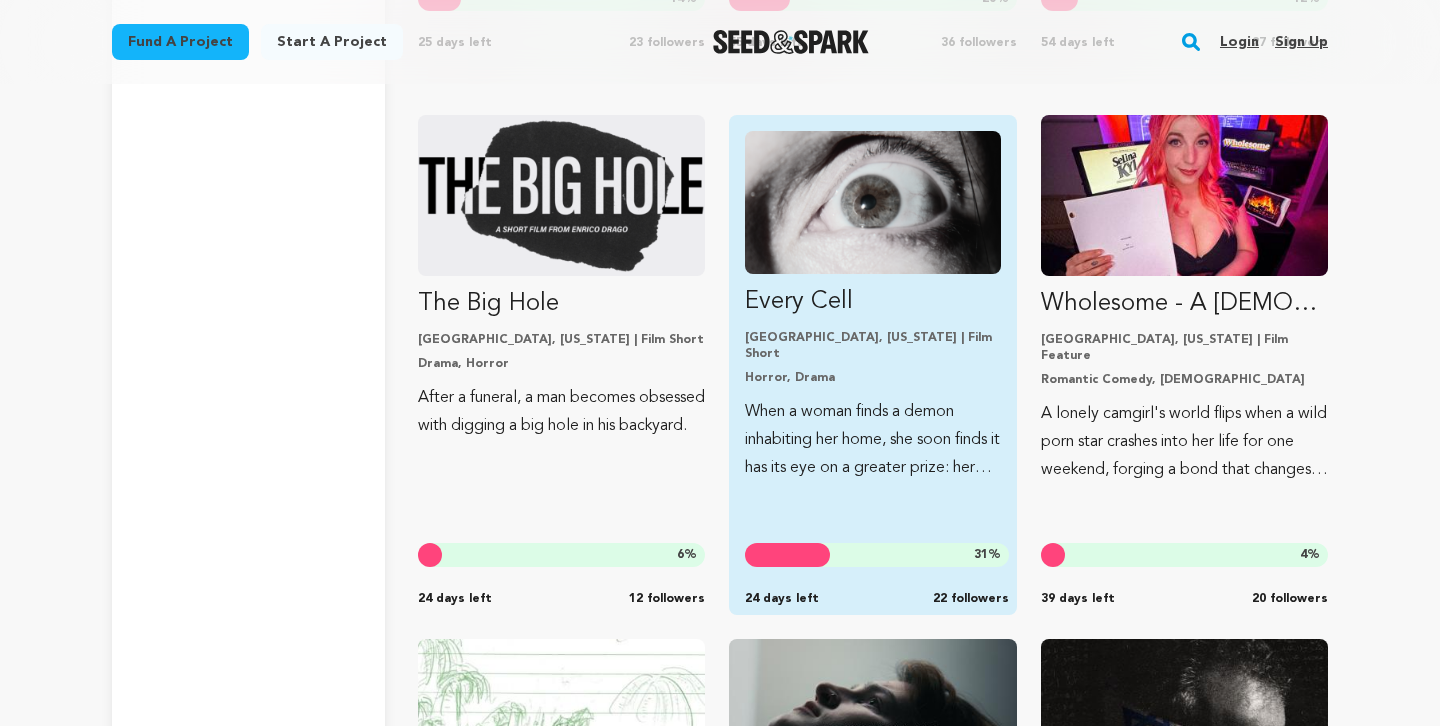 click on "Every Cell" at bounding box center [872, 302] 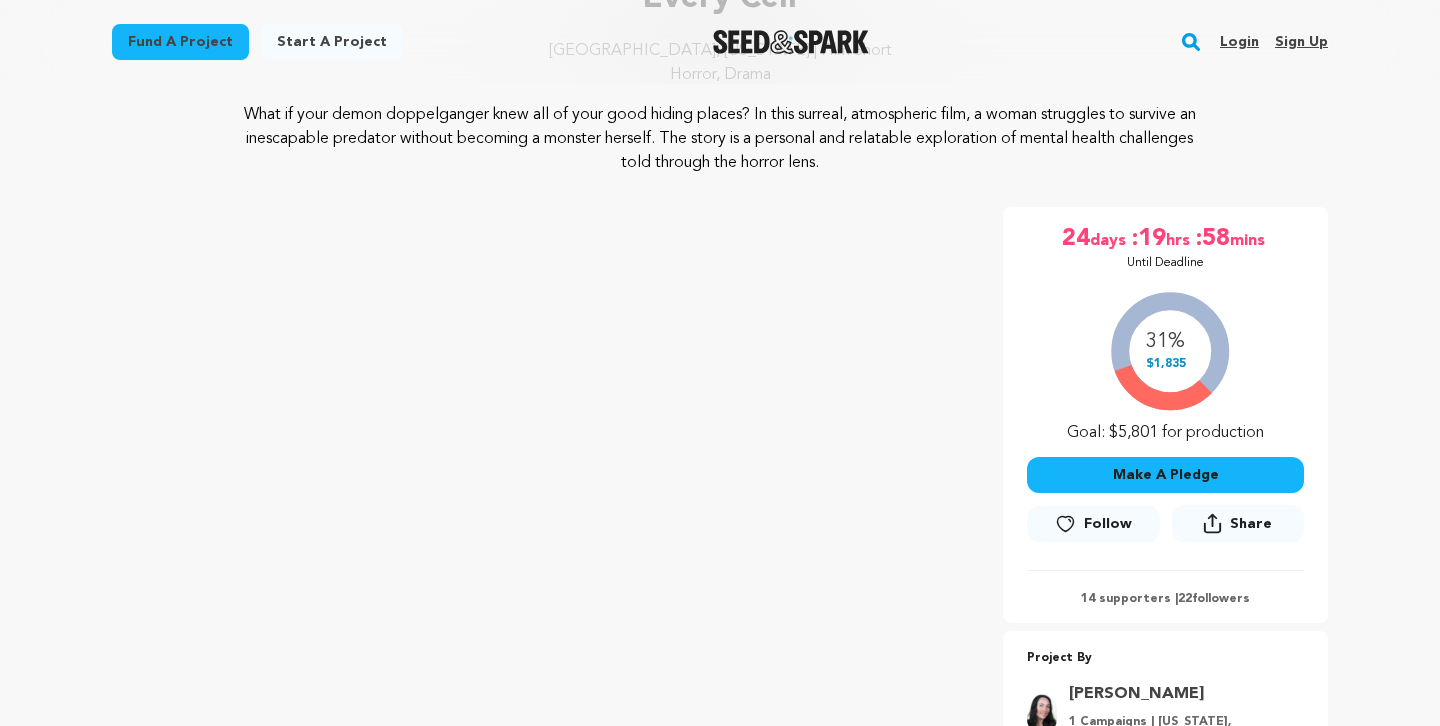 scroll, scrollTop: 185, scrollLeft: 0, axis: vertical 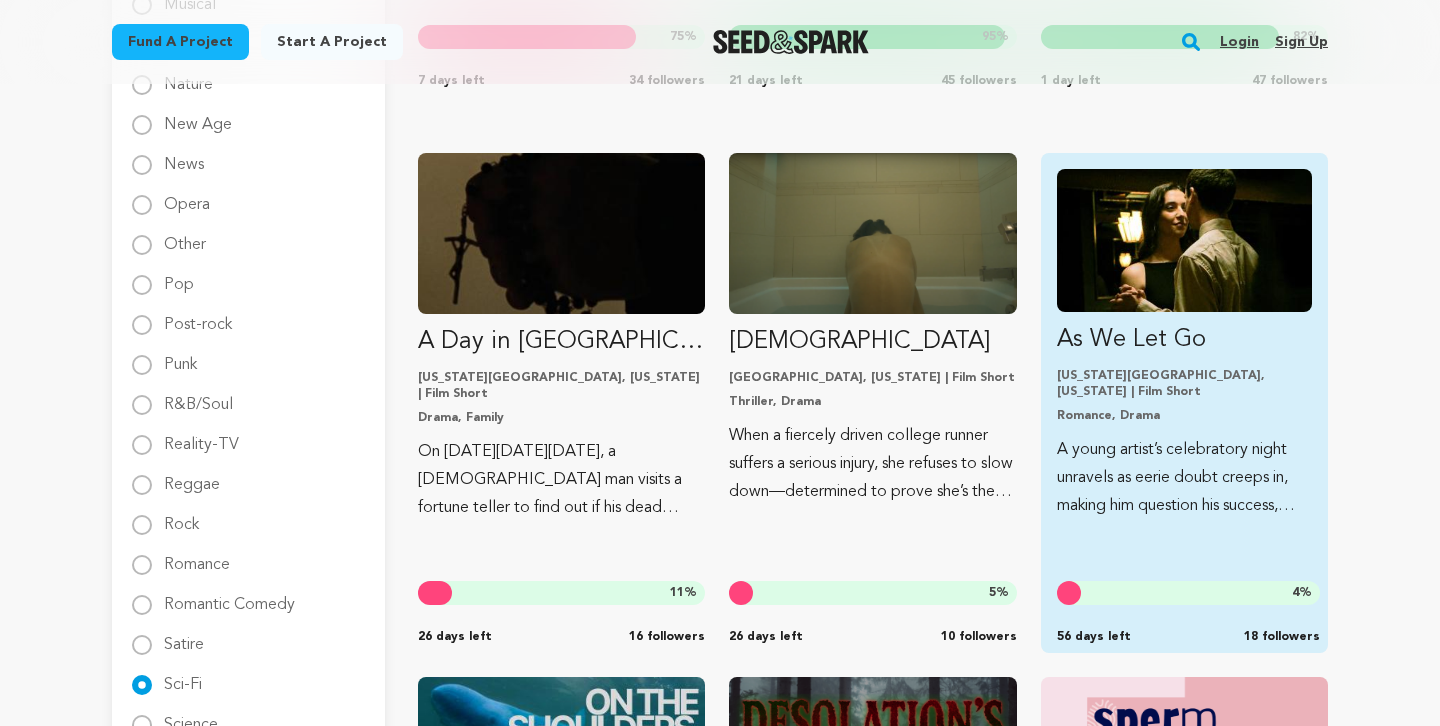 click at bounding box center [1184, 240] 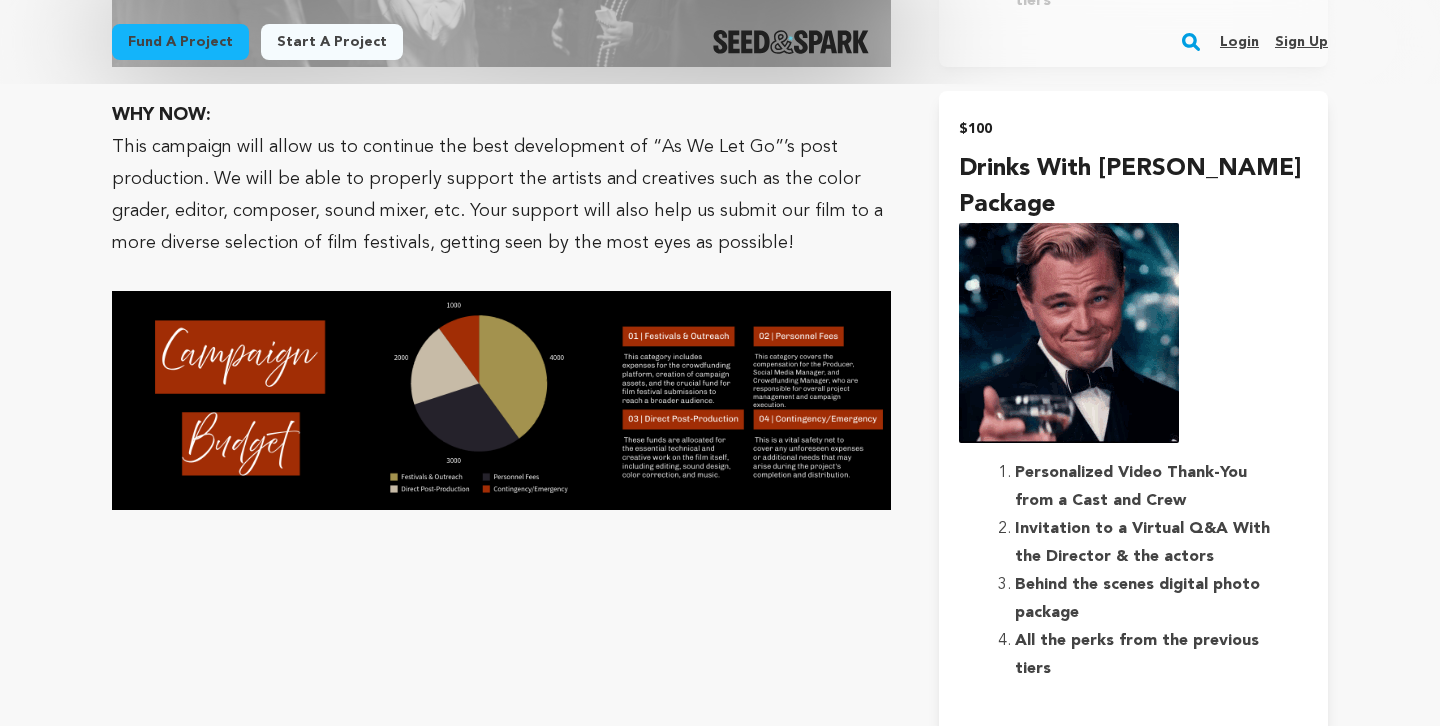 scroll, scrollTop: 2848, scrollLeft: 0, axis: vertical 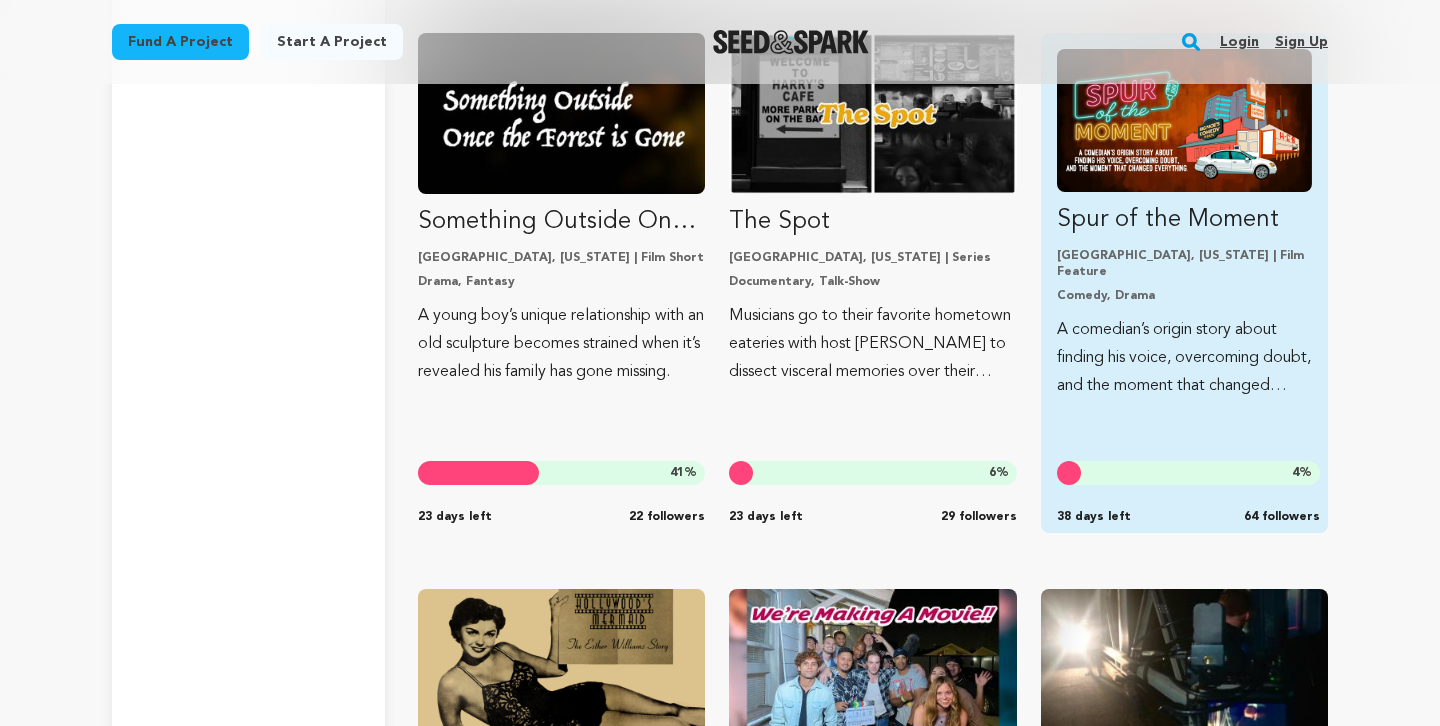 click on "Spur of the Moment
San Antonio, Texas | Film Feature
Comedy, Drama
A comedian’s origin story about finding his voice, overcoming doubt, and the moment that changed everything
4 %
38 days left
64 followers" at bounding box center [1184, 224] 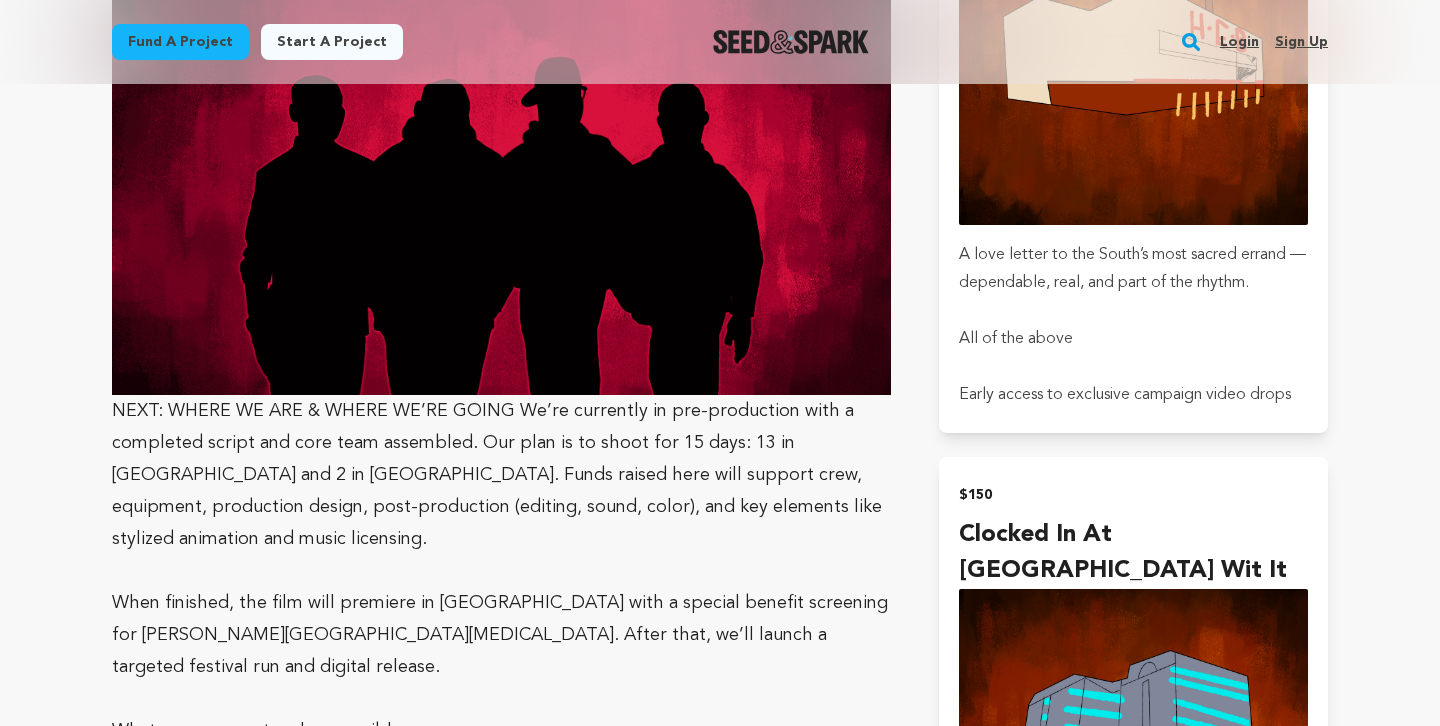 scroll, scrollTop: 3155, scrollLeft: 0, axis: vertical 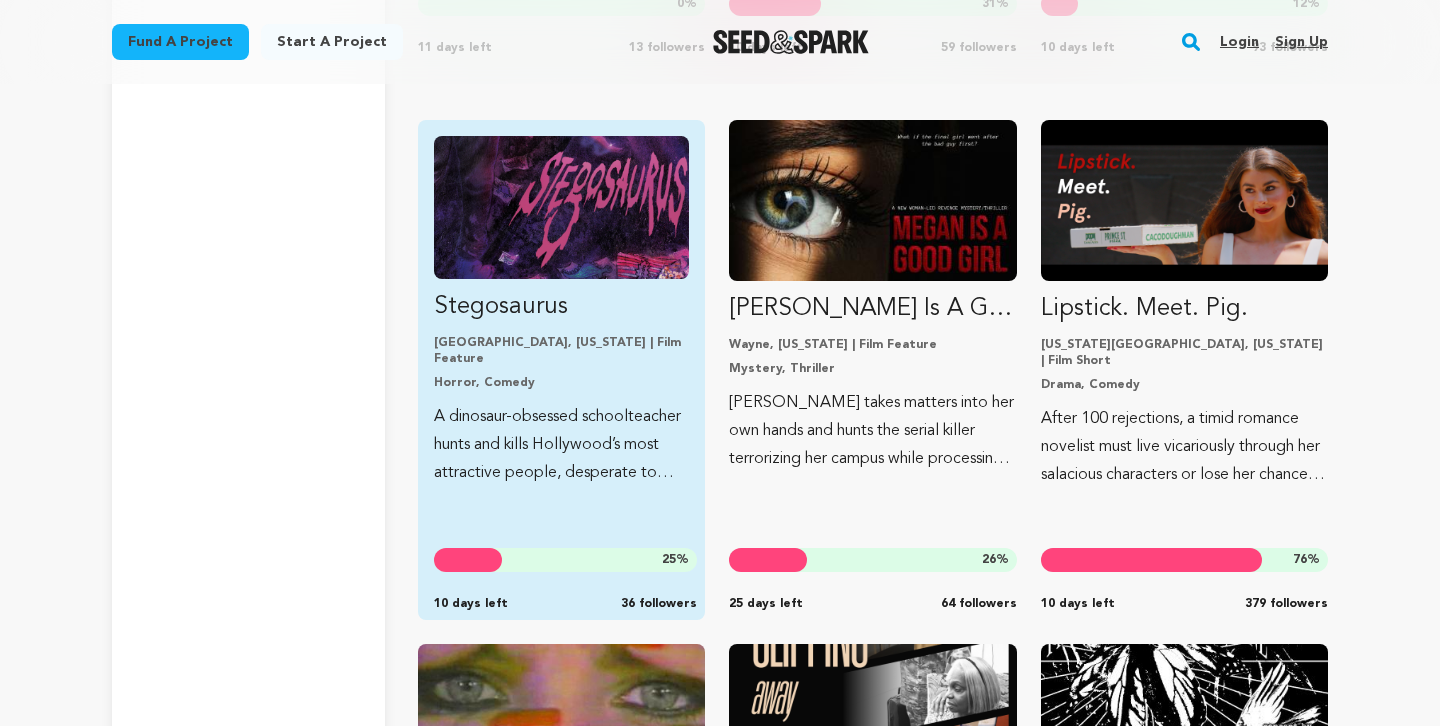 click on "Stegosaurus
Los Angeles, California | Film Feature
Horror, Comedy
A dinosaur-obsessed schoolteacher hunts and kills Hollywood’s most attractive people, desperate to claim their beauty and finally be seen.
25 %
10 days left
36 followers" at bounding box center [561, 311] 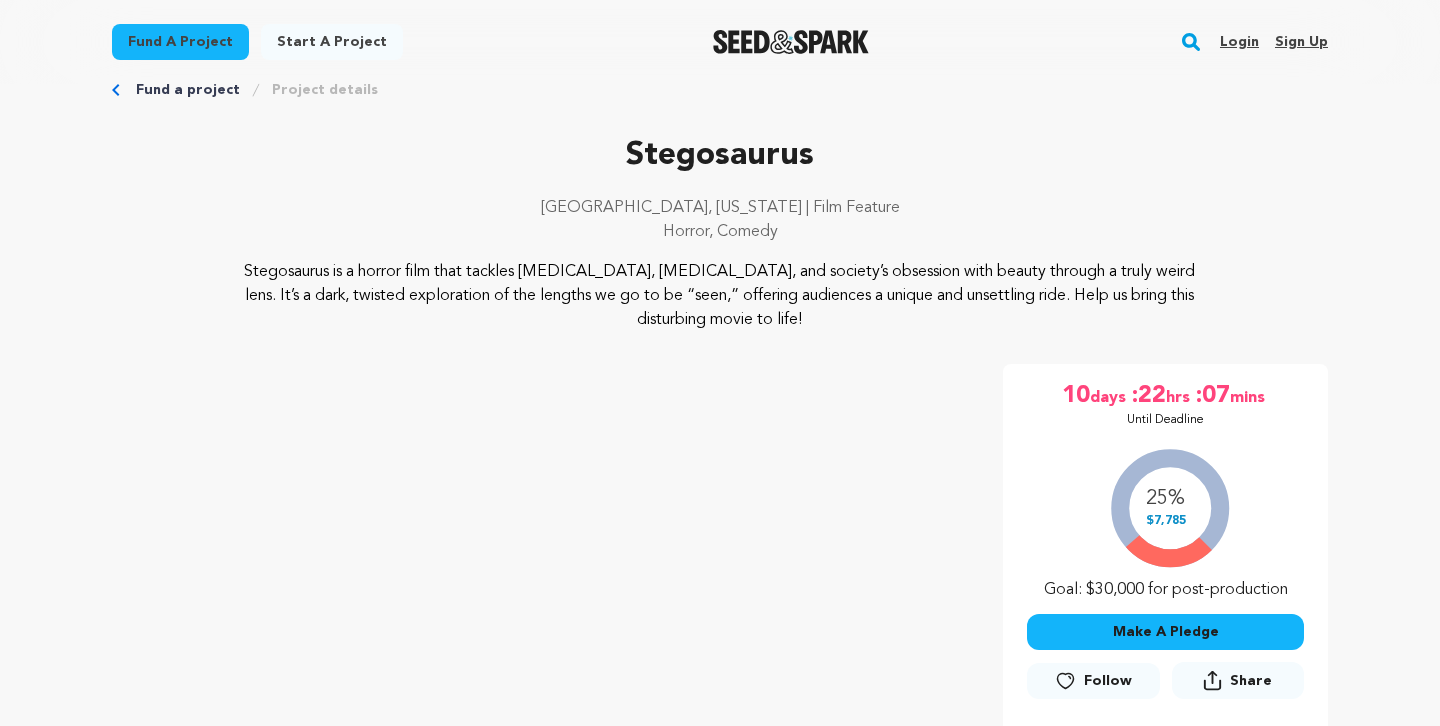 scroll, scrollTop: 49, scrollLeft: 0, axis: vertical 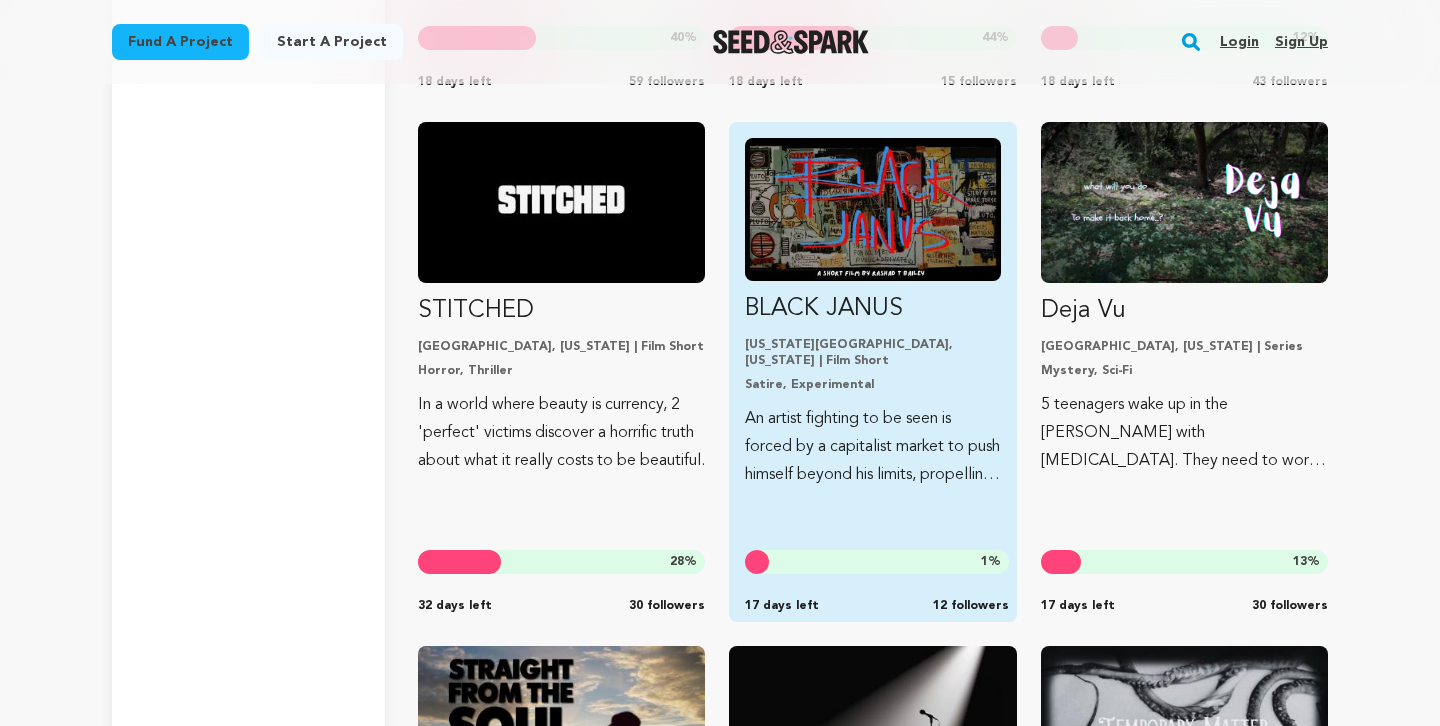 click on "BLACK JANUS" at bounding box center [872, 309] 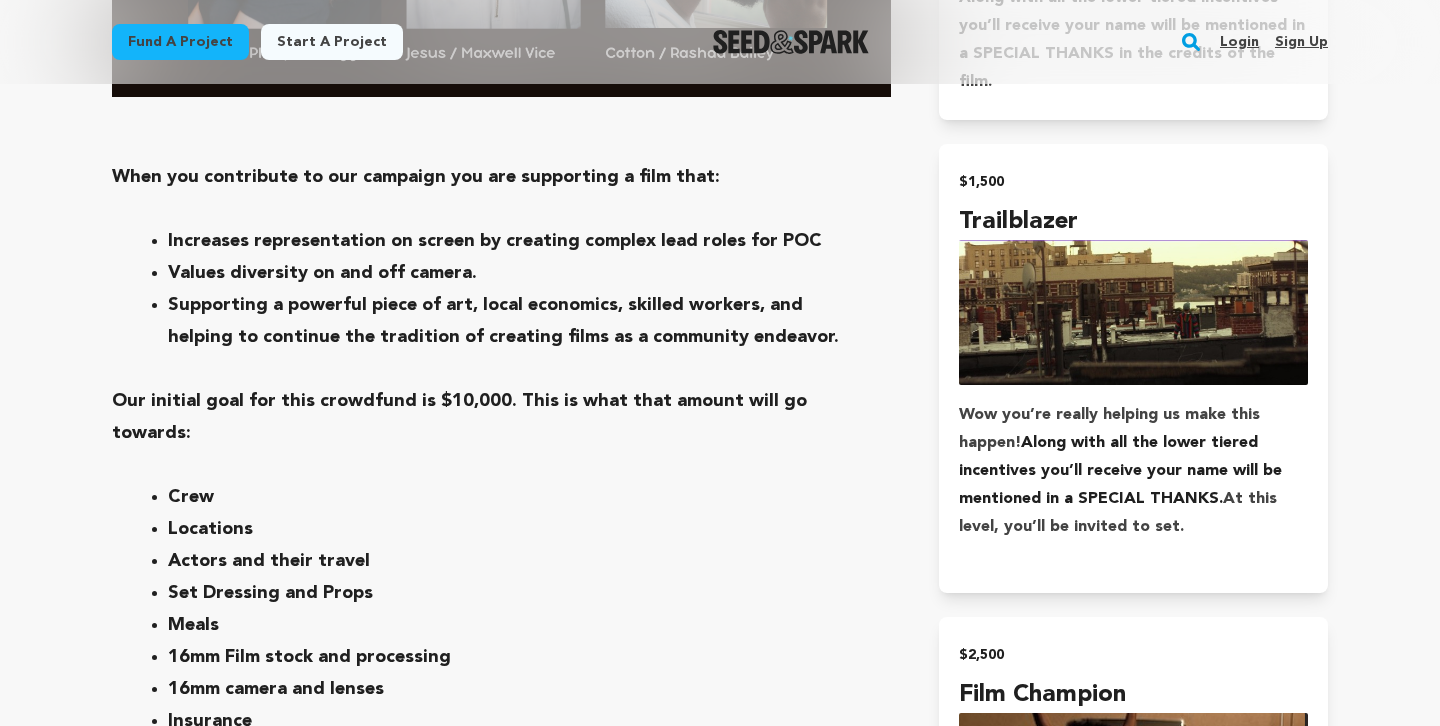 scroll, scrollTop: 4931, scrollLeft: 0, axis: vertical 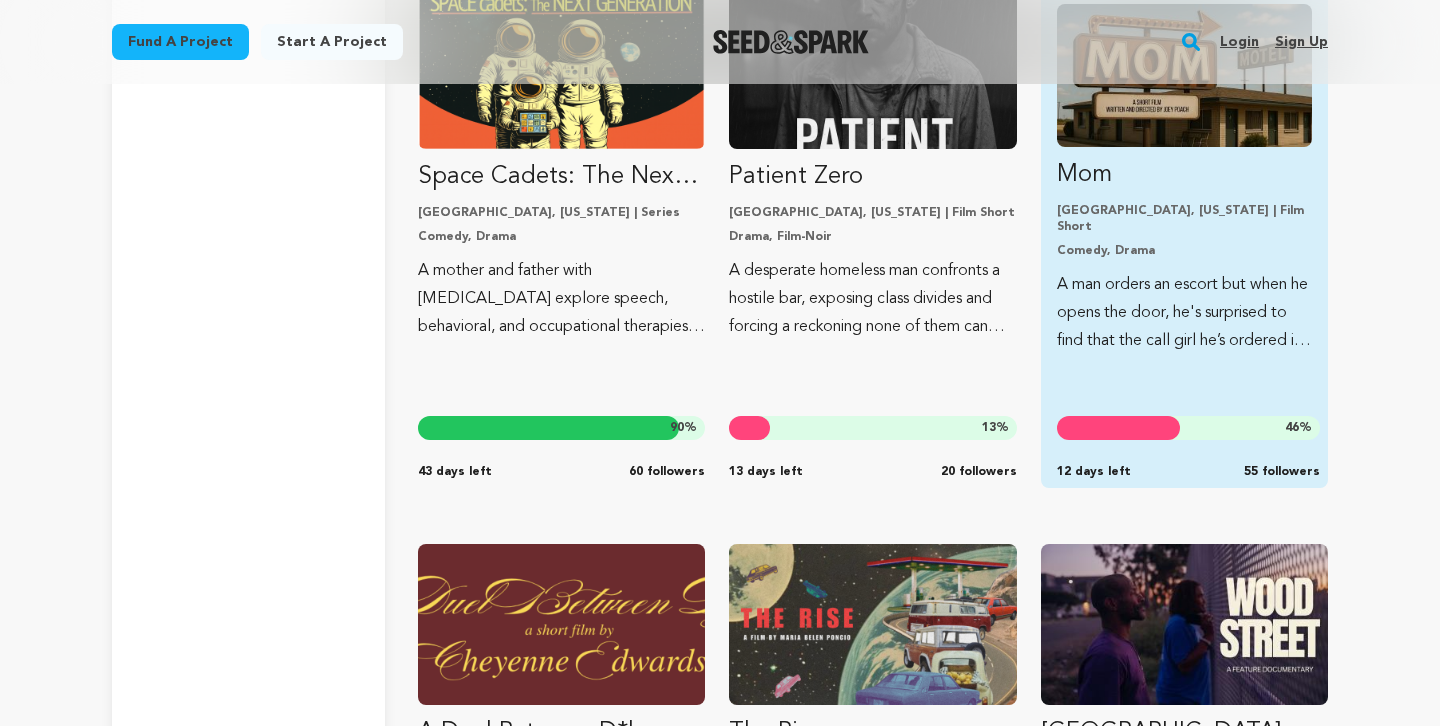 click on "A man orders an escort but when he opens the door, he's surprised to find that the call girl he’s ordered is actually... his mother." at bounding box center [1184, 313] 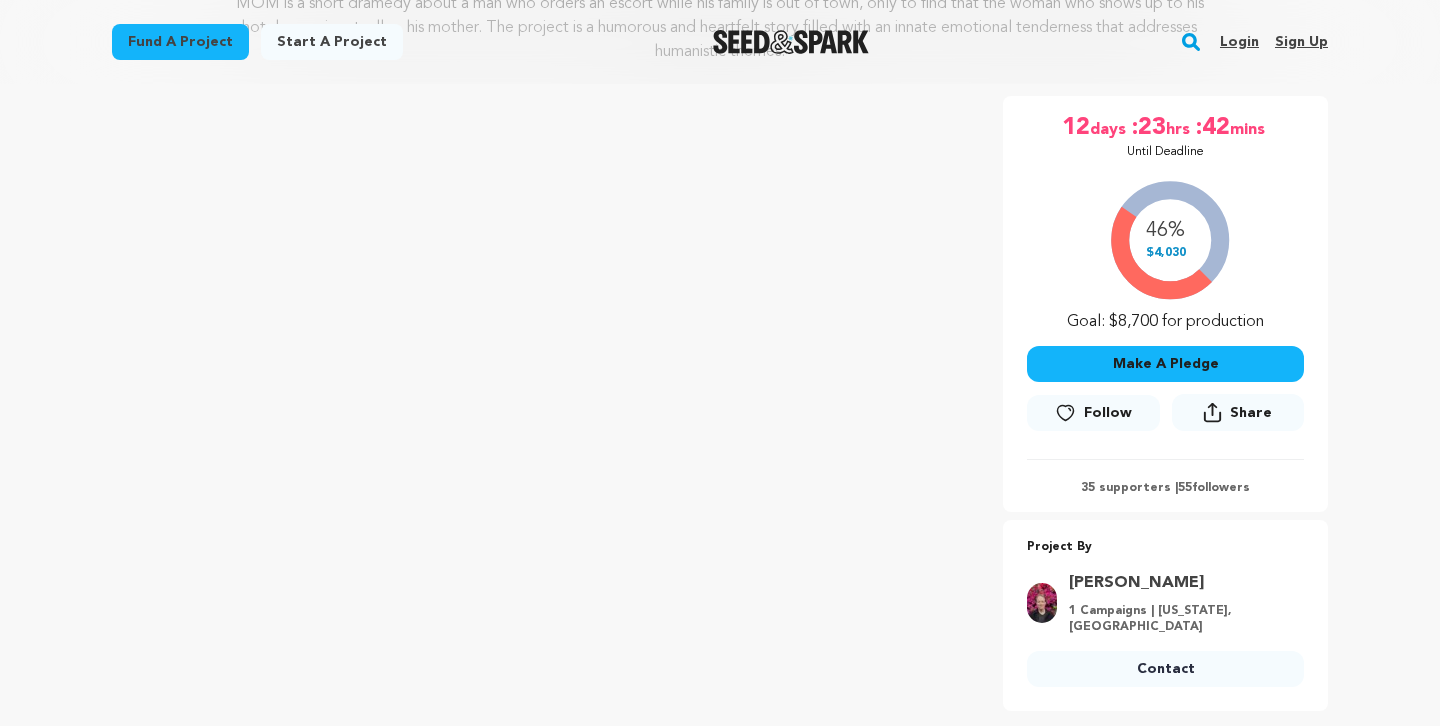 scroll, scrollTop: 314, scrollLeft: 0, axis: vertical 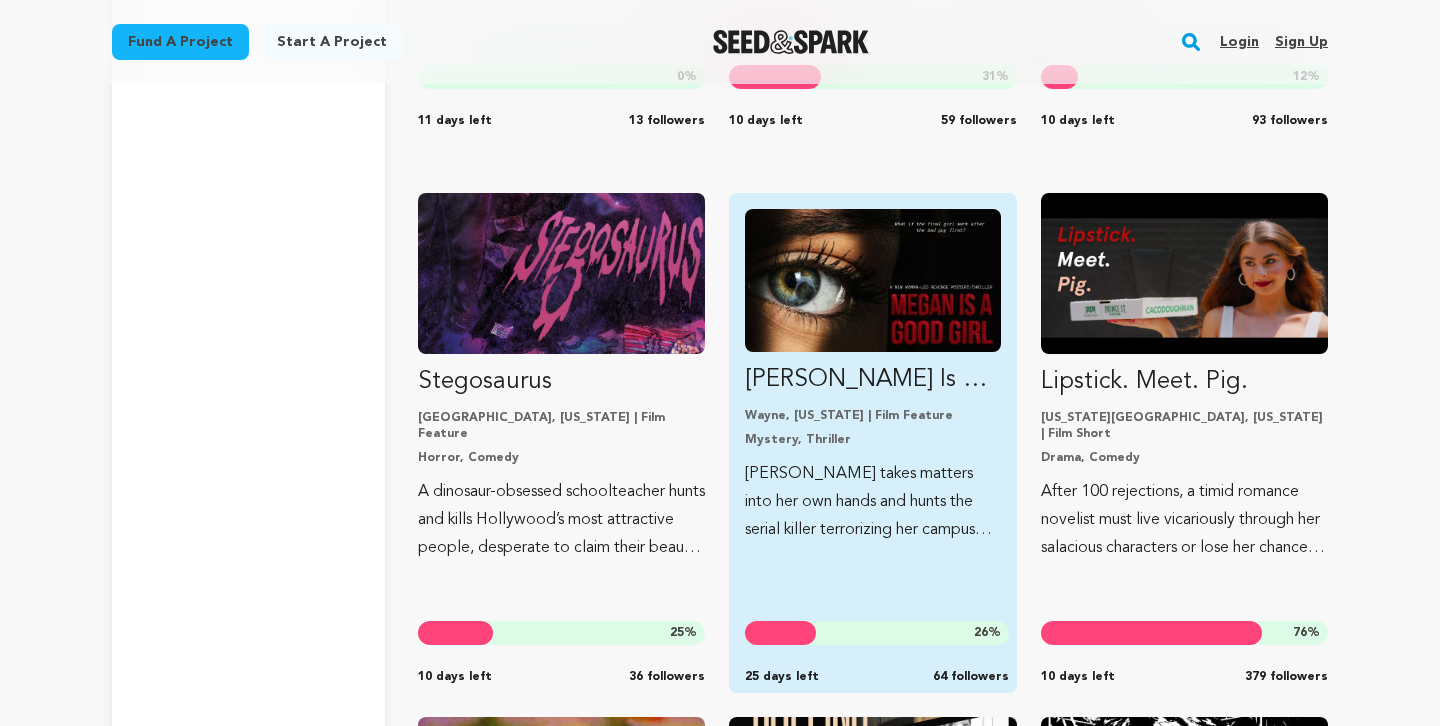 click at bounding box center (872, 280) 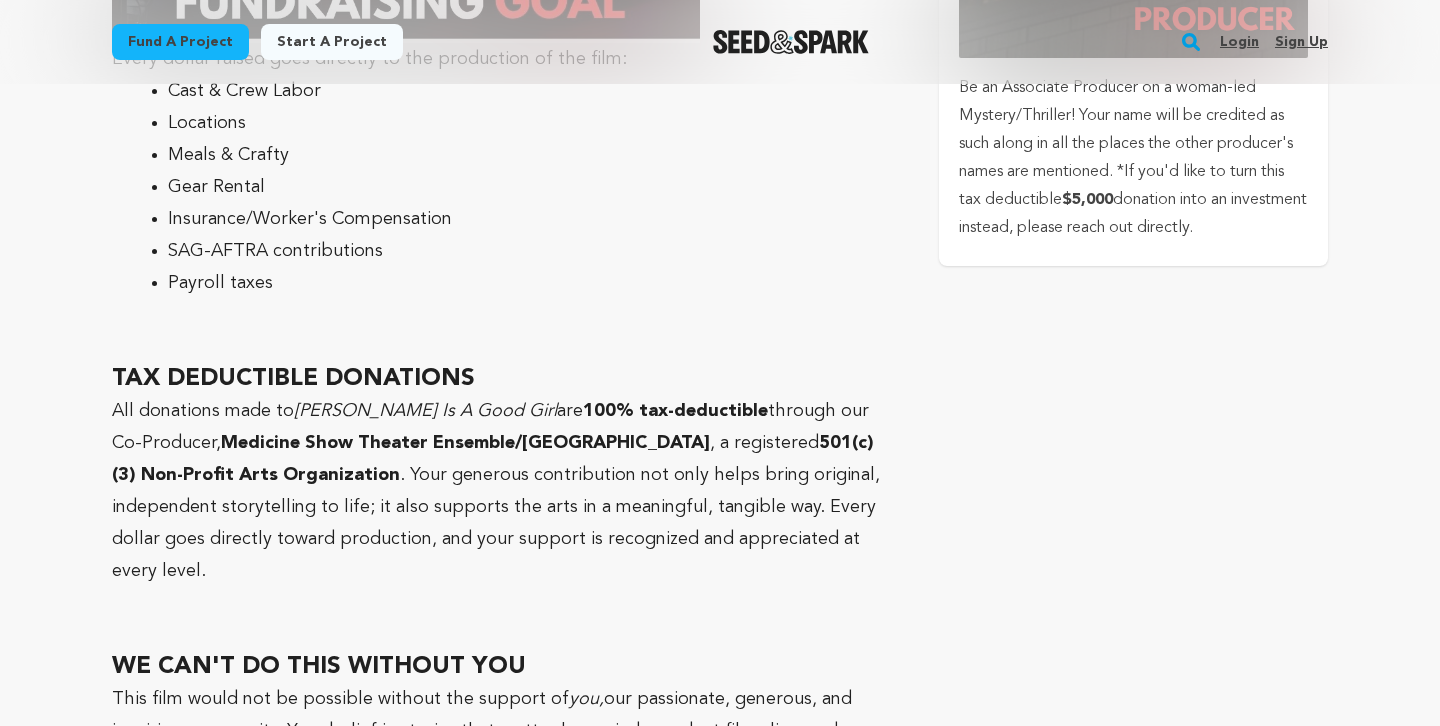 scroll, scrollTop: 7427, scrollLeft: 0, axis: vertical 